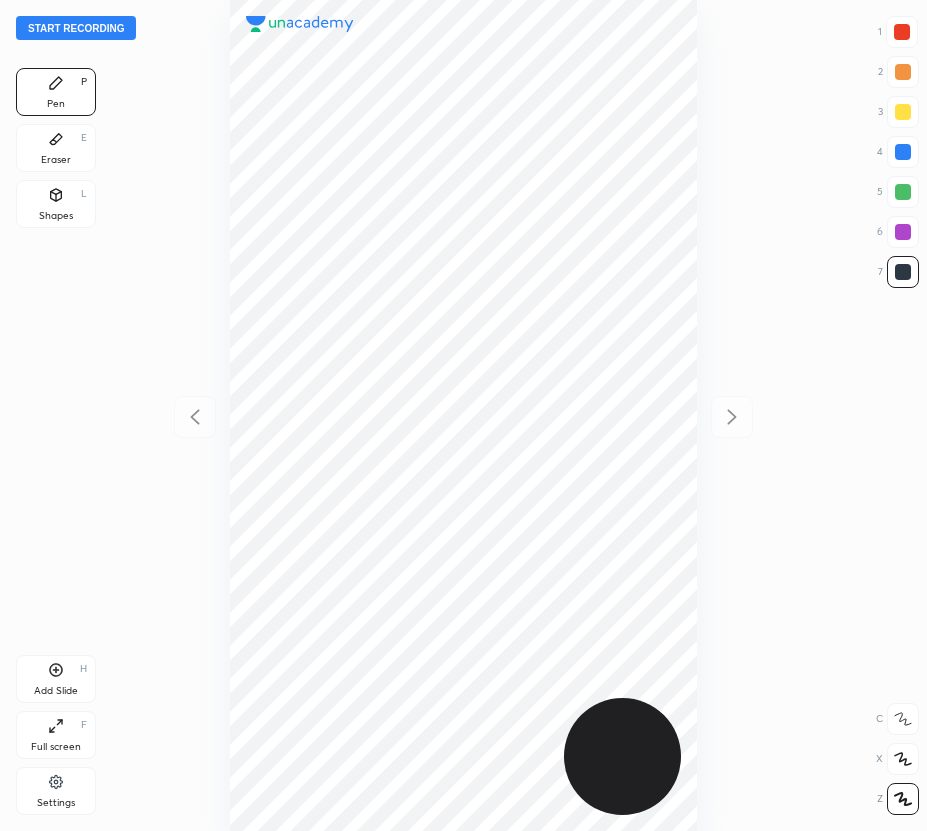 scroll, scrollTop: 0, scrollLeft: 0, axis: both 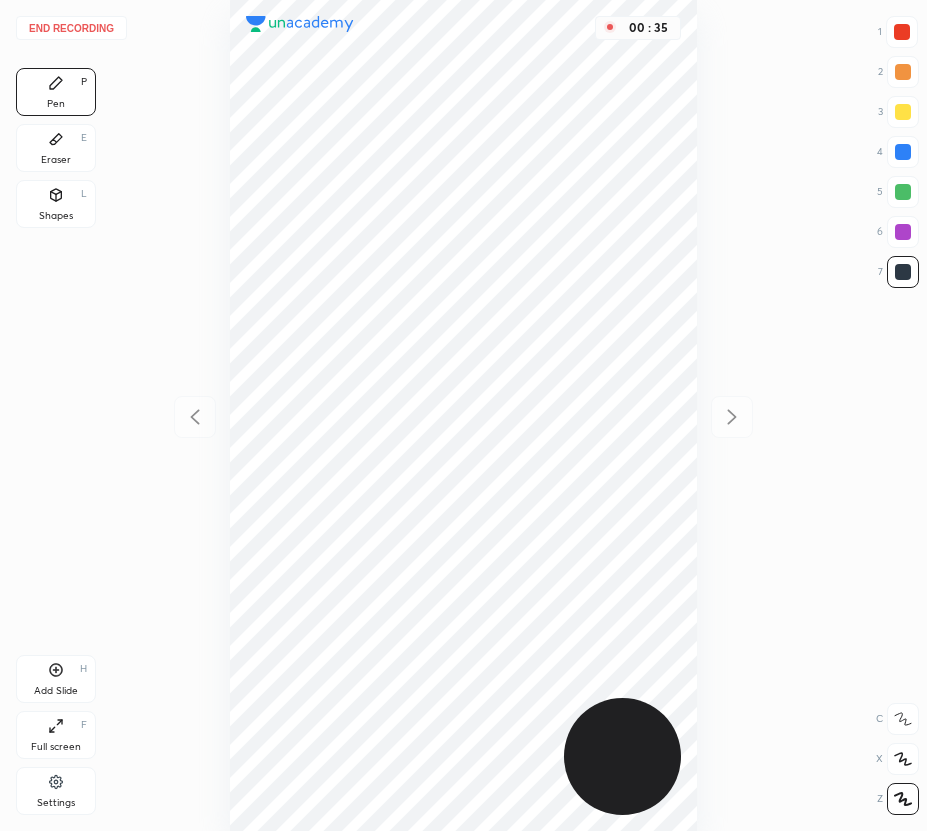 drag, startPoint x: 908, startPoint y: 147, endPoint x: 731, endPoint y: 225, distance: 193.42441 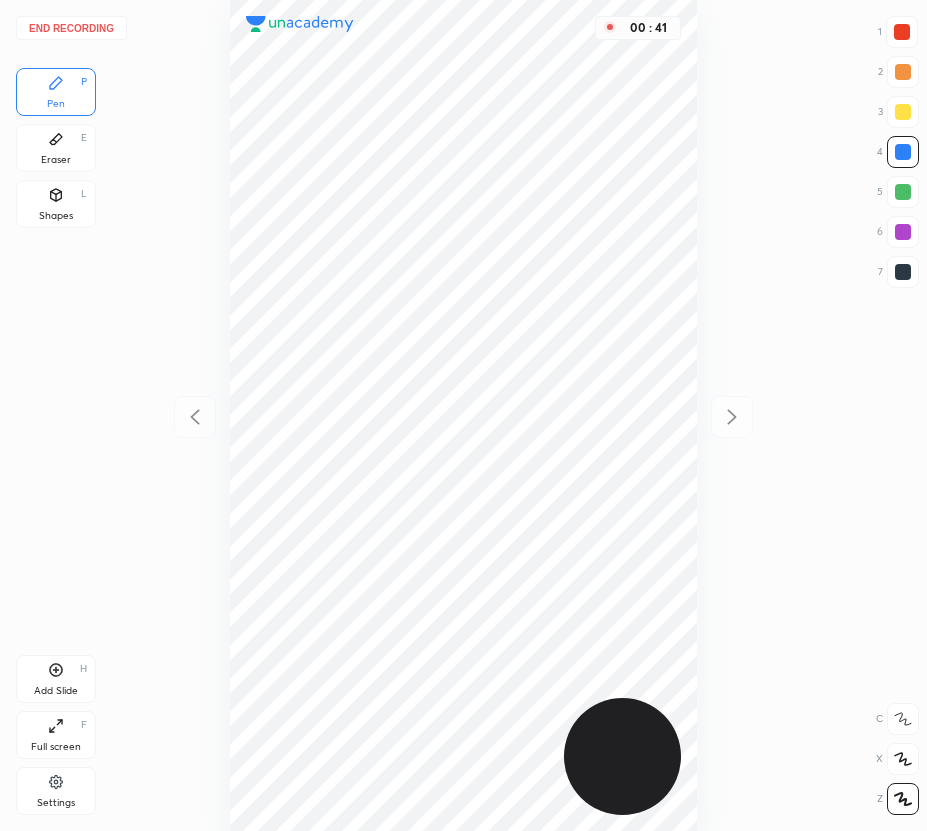 click at bounding box center [903, 272] 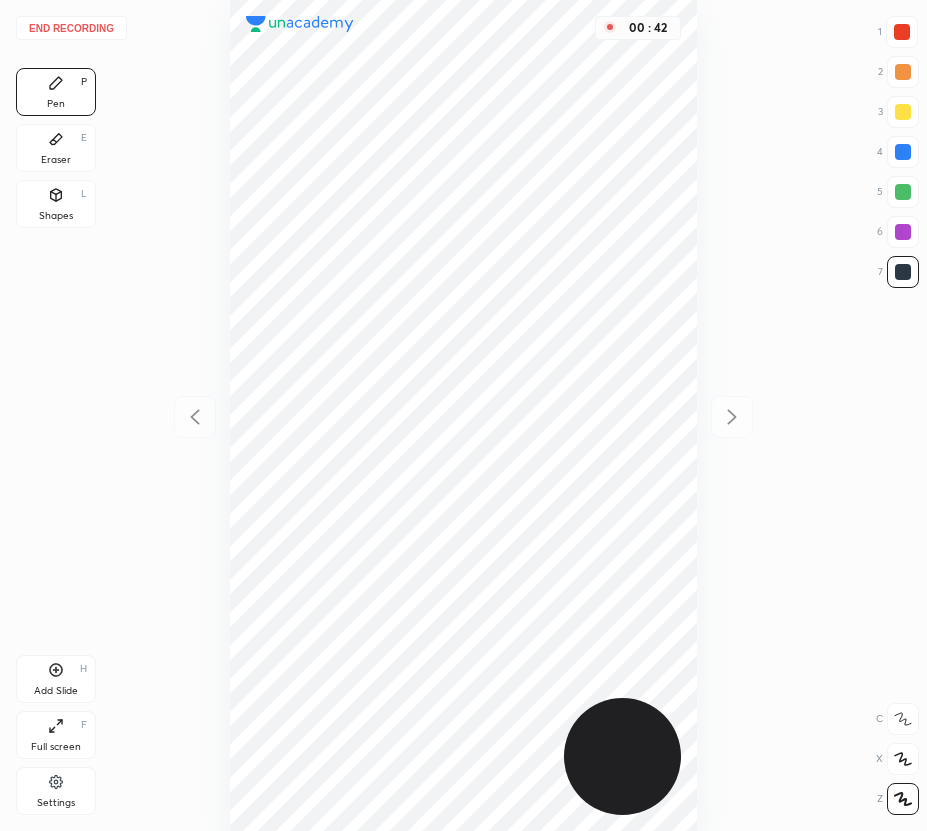 click 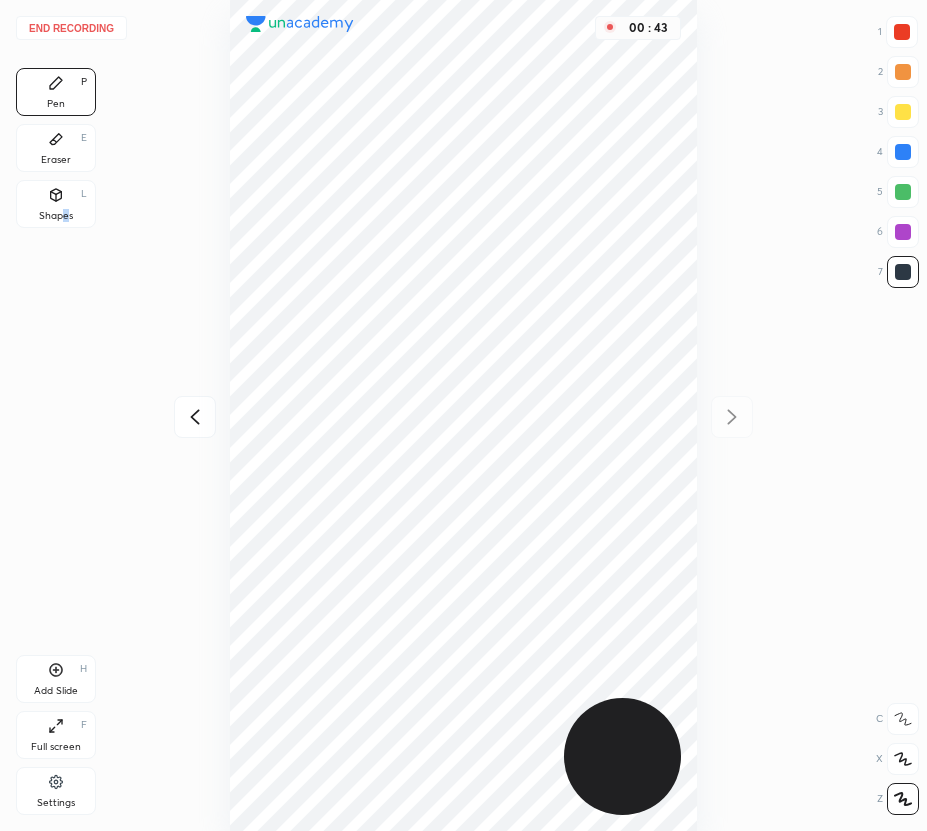 click on "Shapes L" at bounding box center (56, 204) 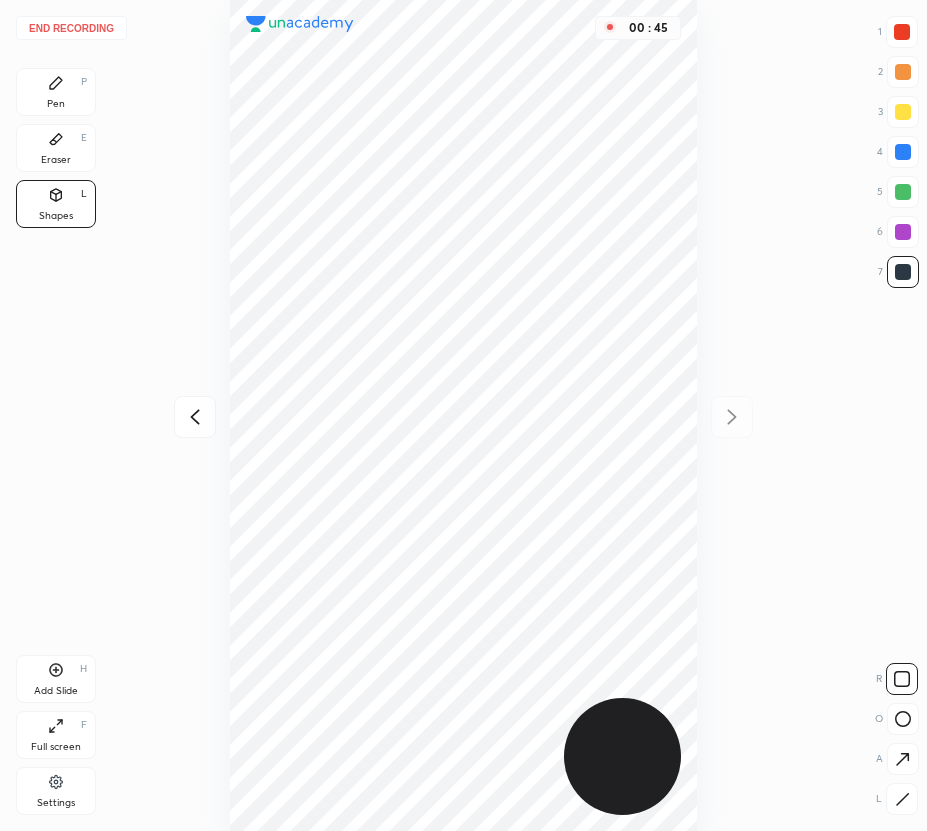 click 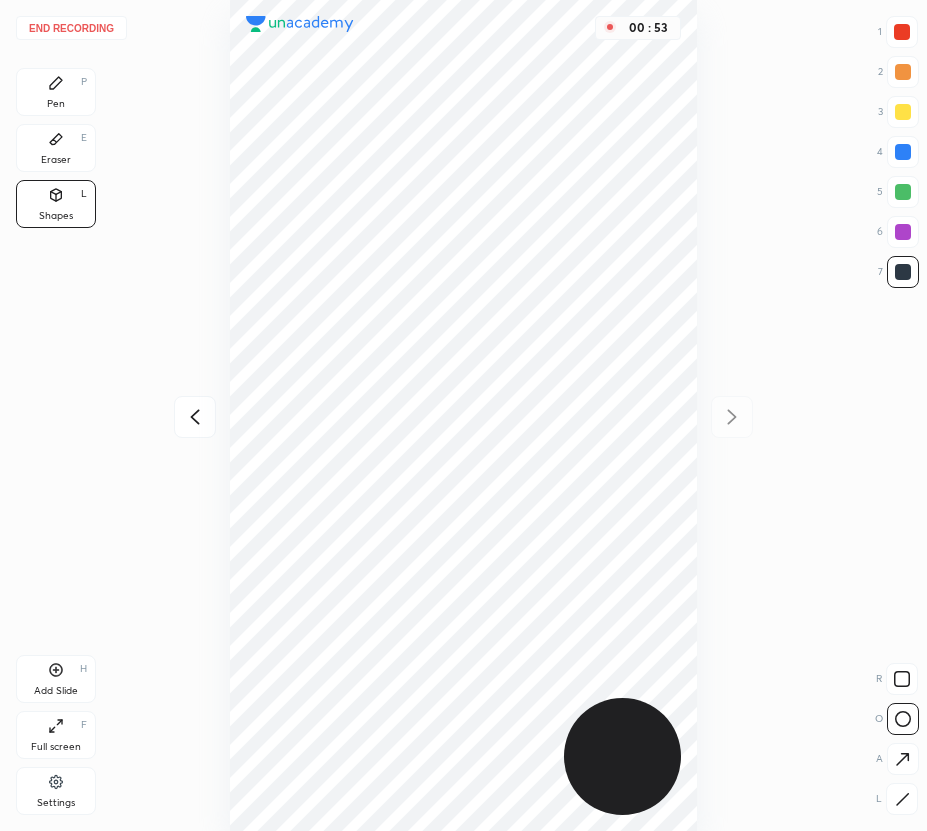 drag, startPoint x: 39, startPoint y: 105, endPoint x: 70, endPoint y: 103, distance: 31.06445 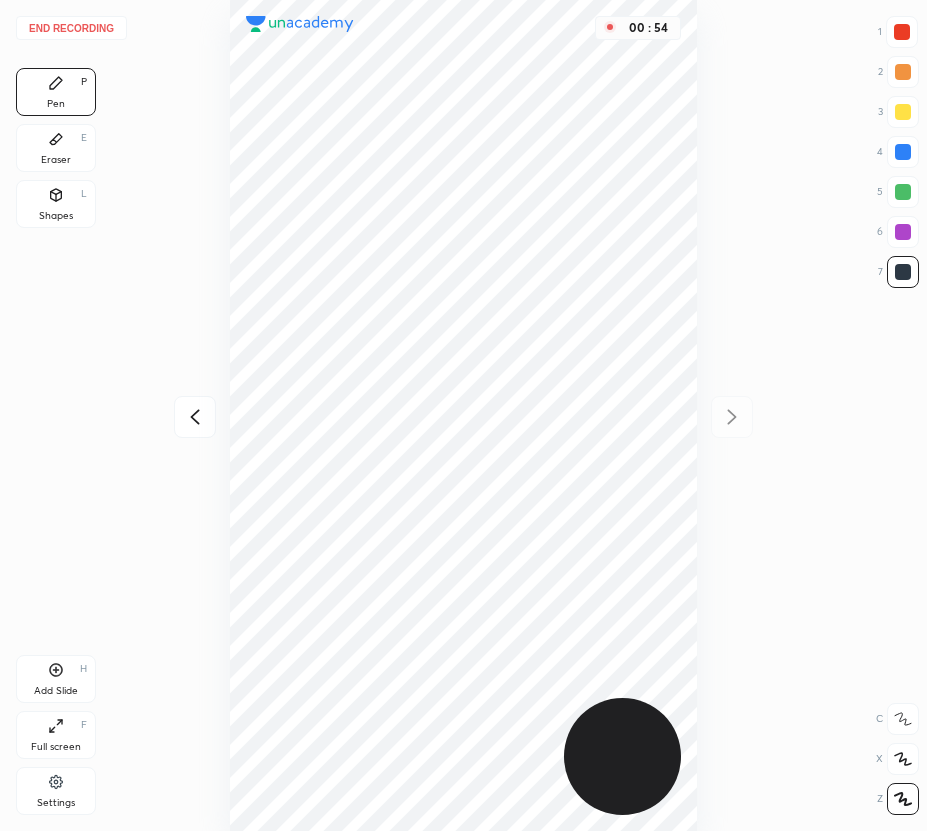click at bounding box center [902, 32] 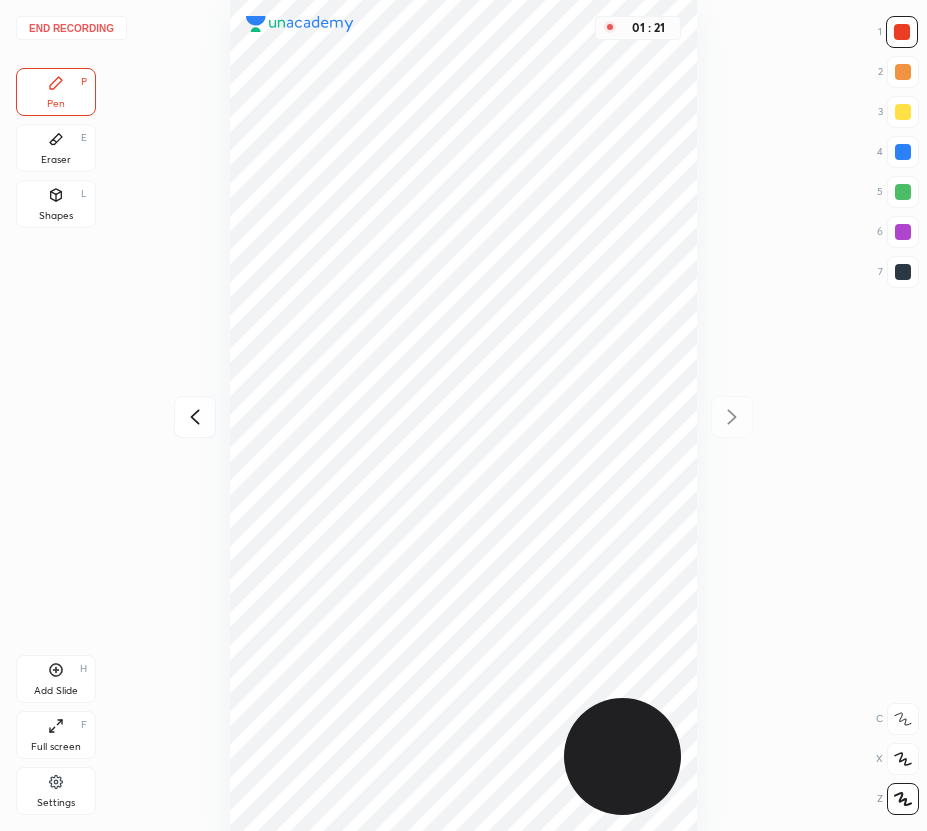 click at bounding box center (903, 152) 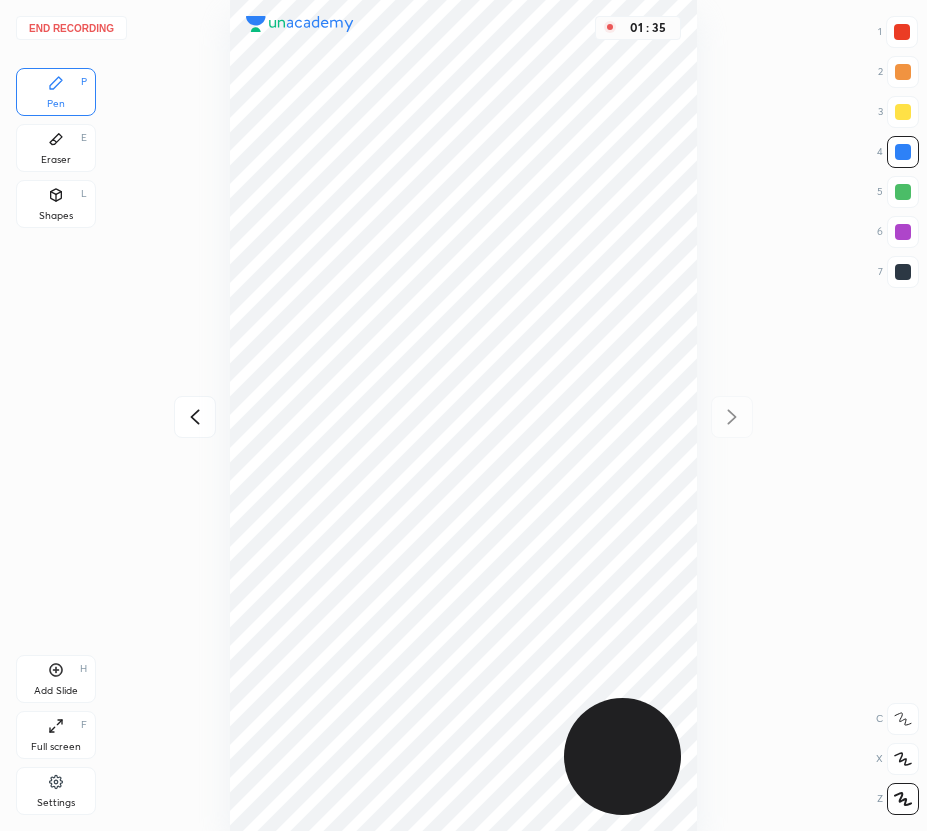 click 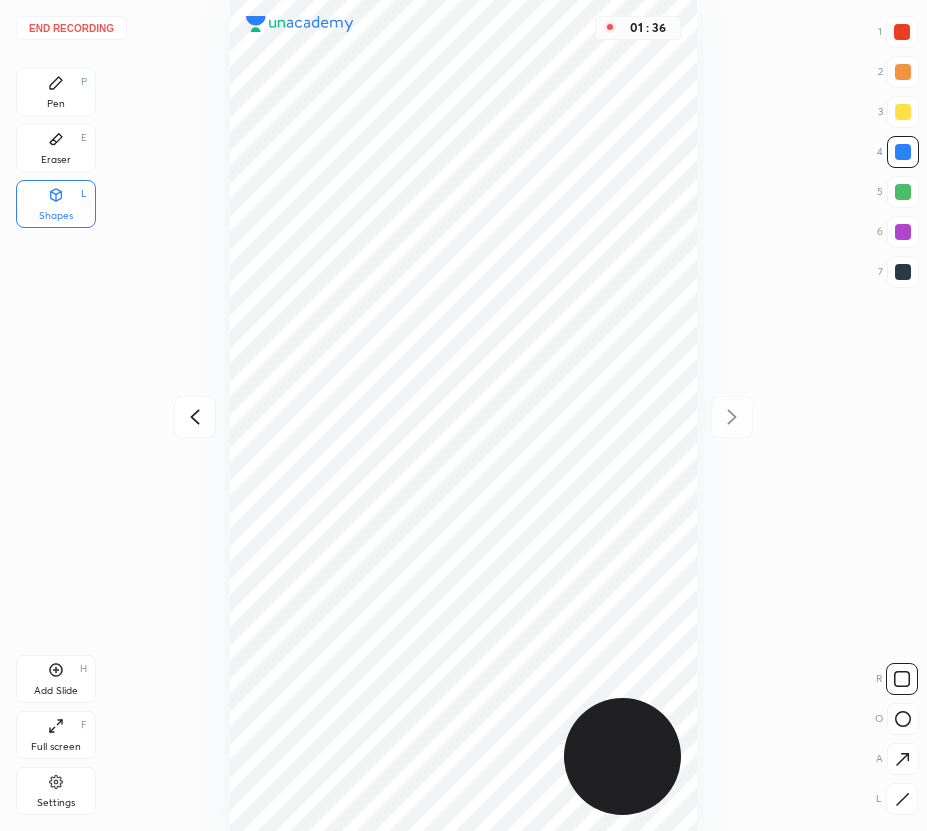 click 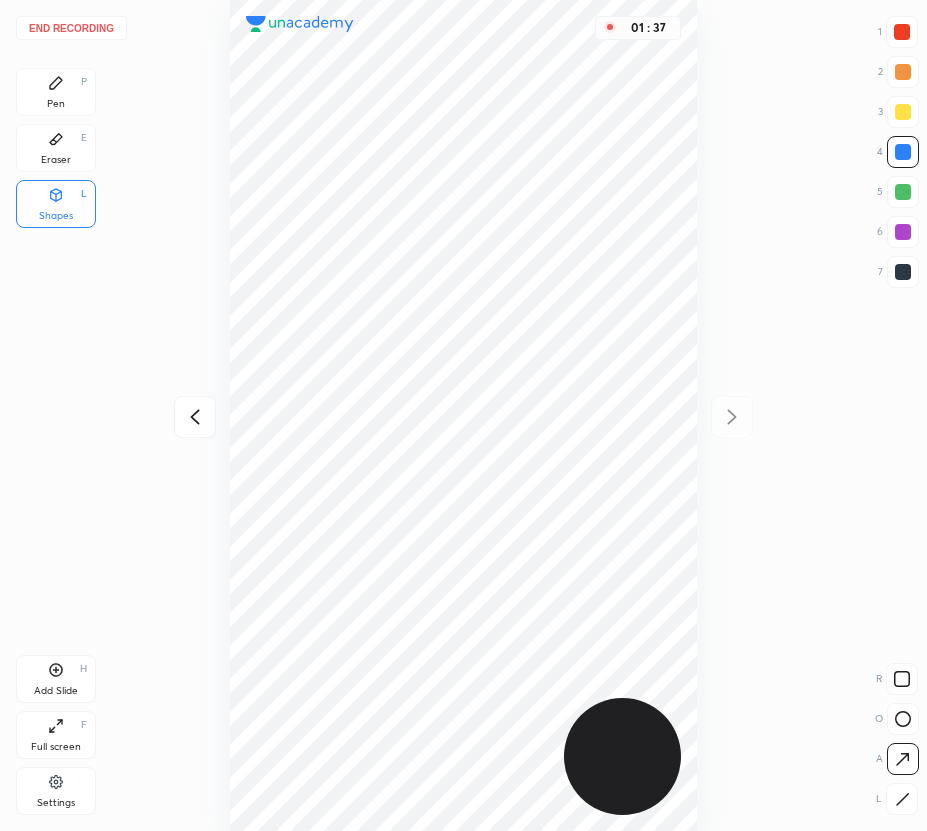 drag, startPoint x: 198, startPoint y: 426, endPoint x: 214, endPoint y: 444, distance: 24.083189 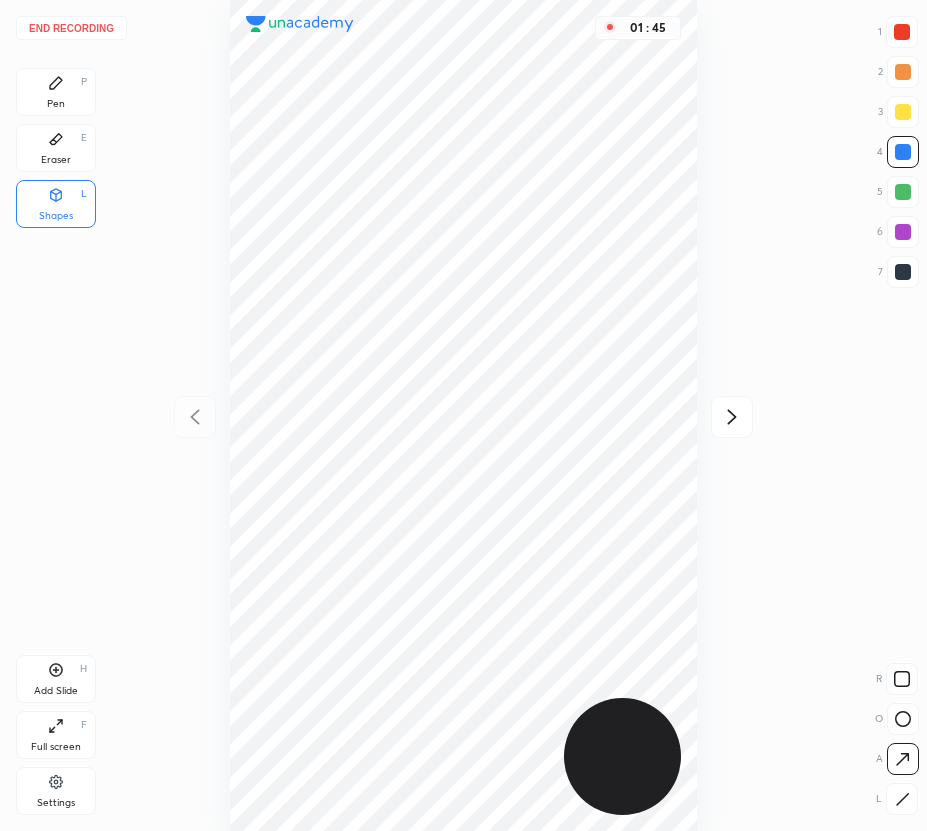 drag, startPoint x: 734, startPoint y: 408, endPoint x: 700, endPoint y: 390, distance: 38.470768 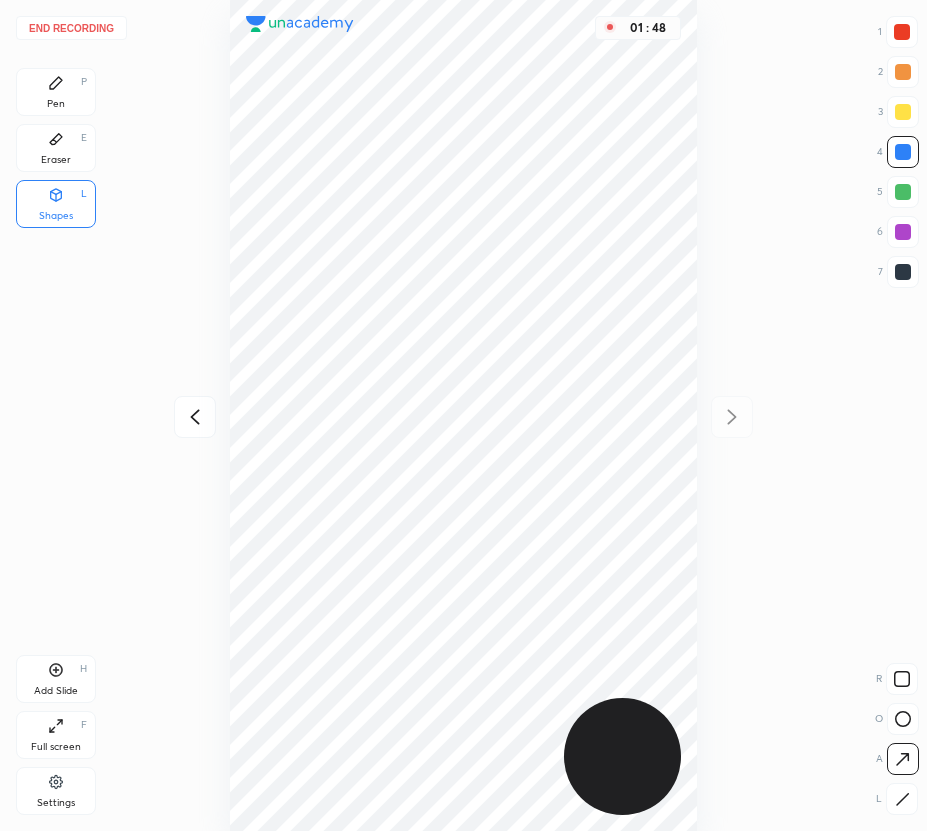 drag, startPoint x: 204, startPoint y: 405, endPoint x: 201, endPoint y: 384, distance: 21.213203 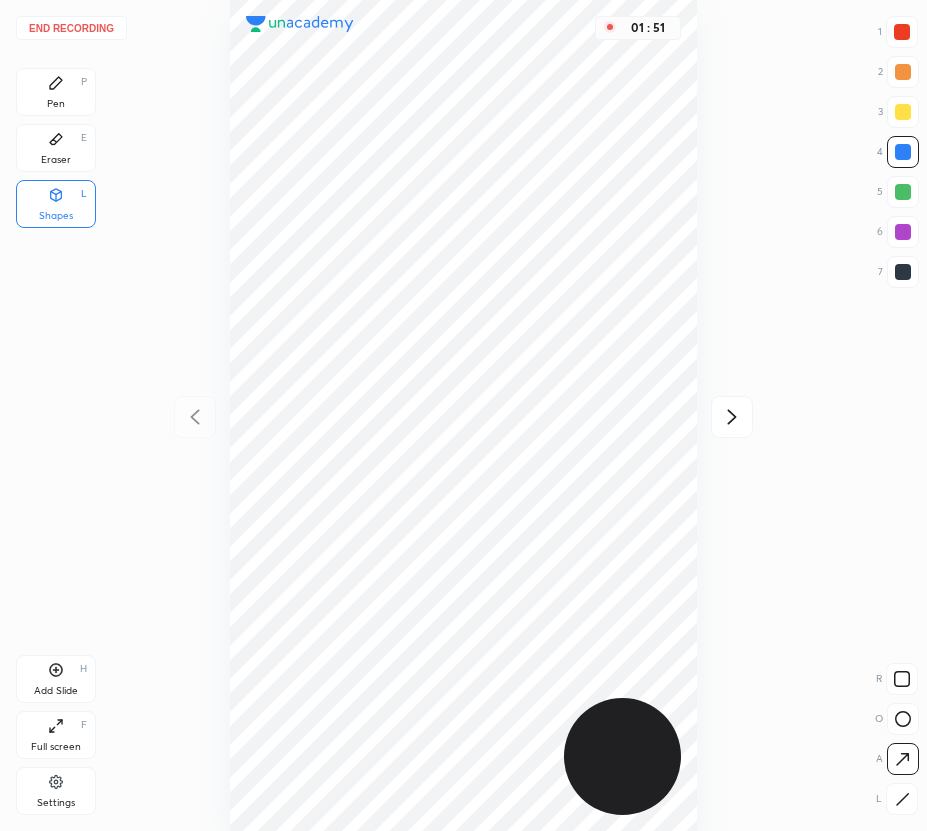 click 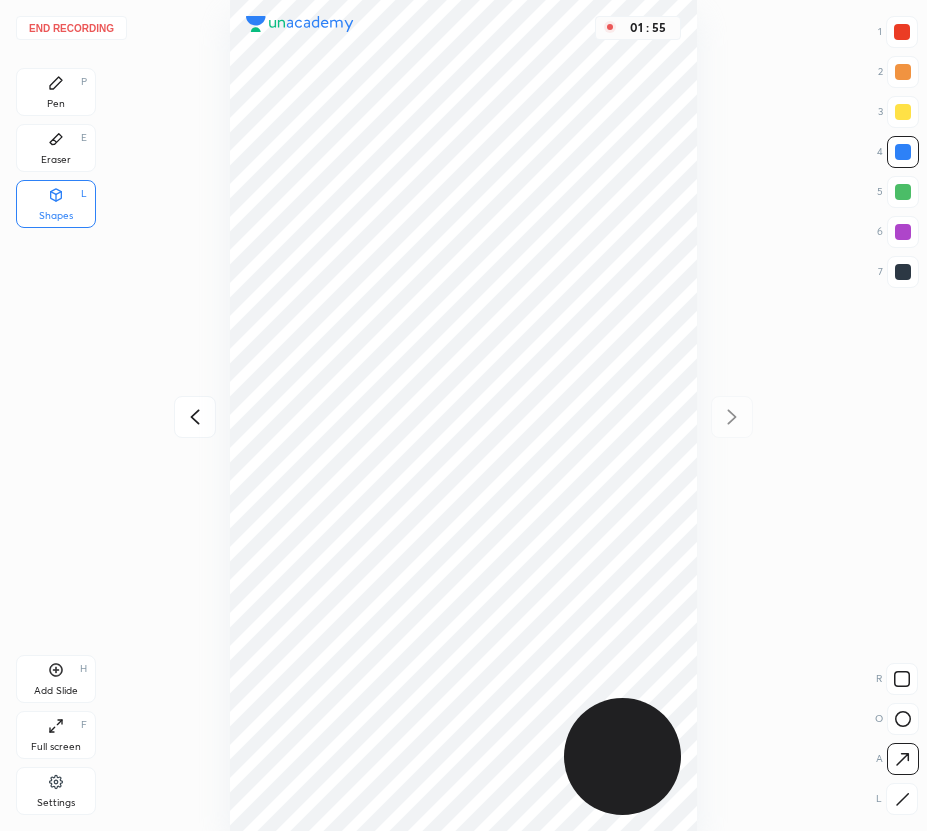 click 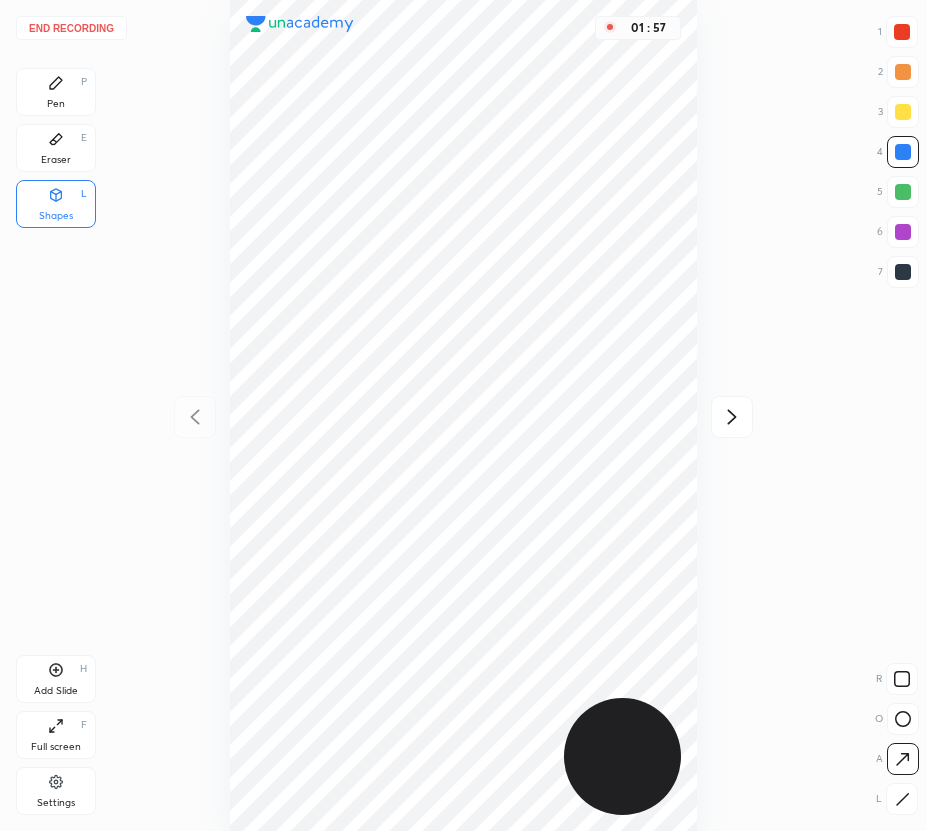 click 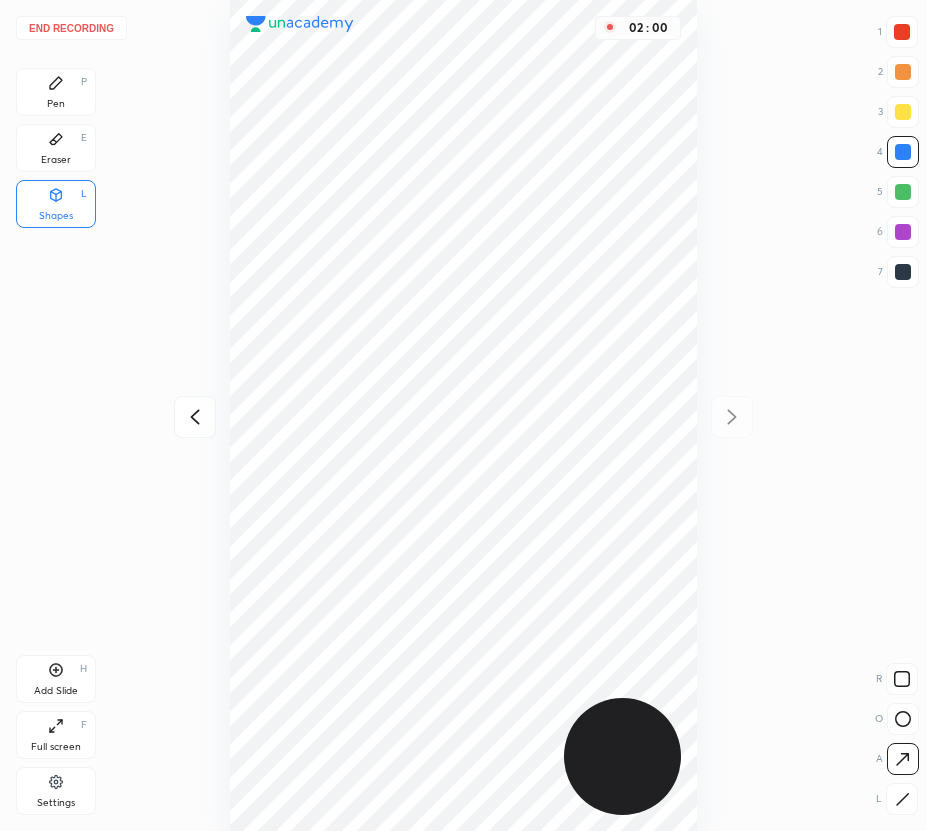click at bounding box center (195, 417) 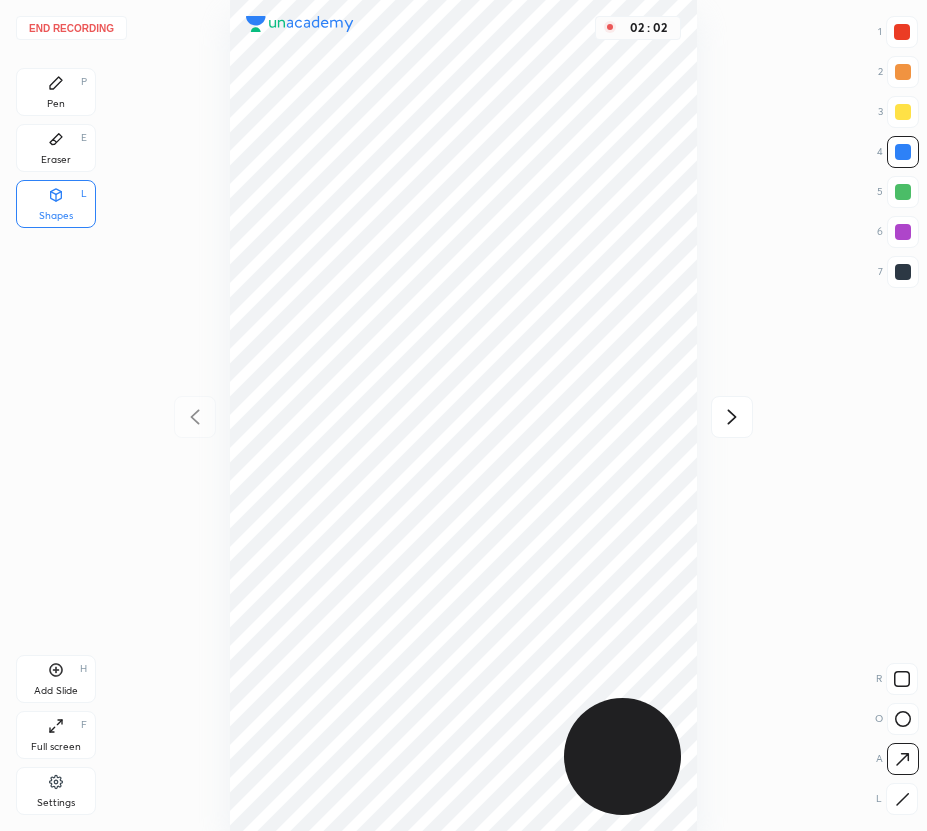 click 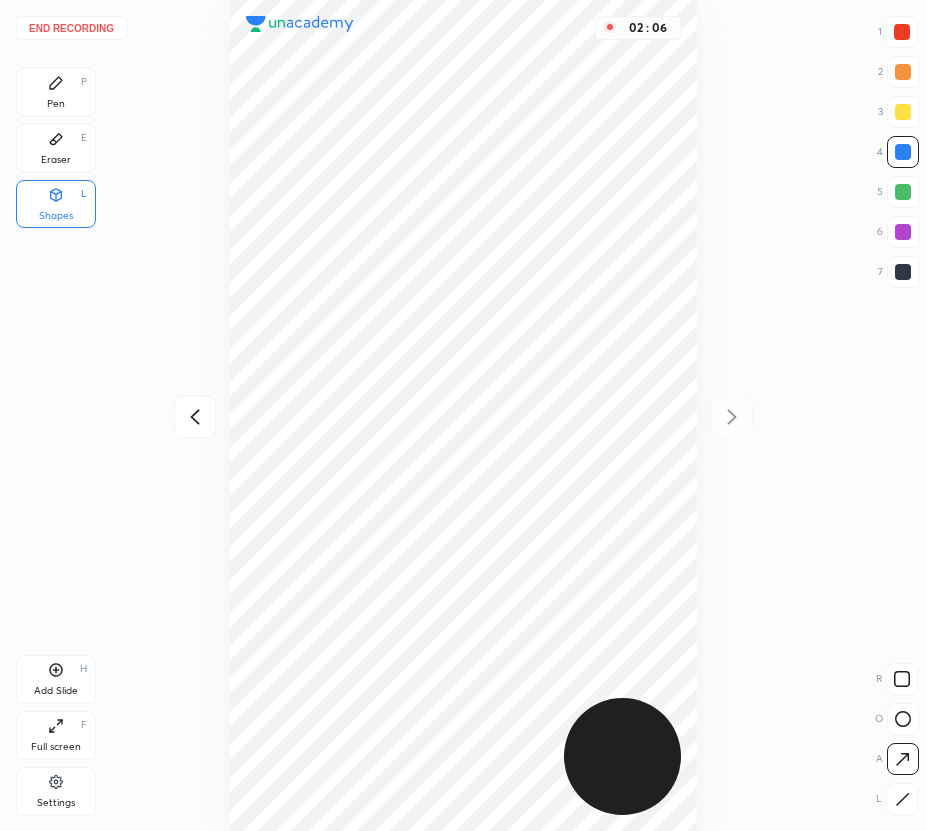 click 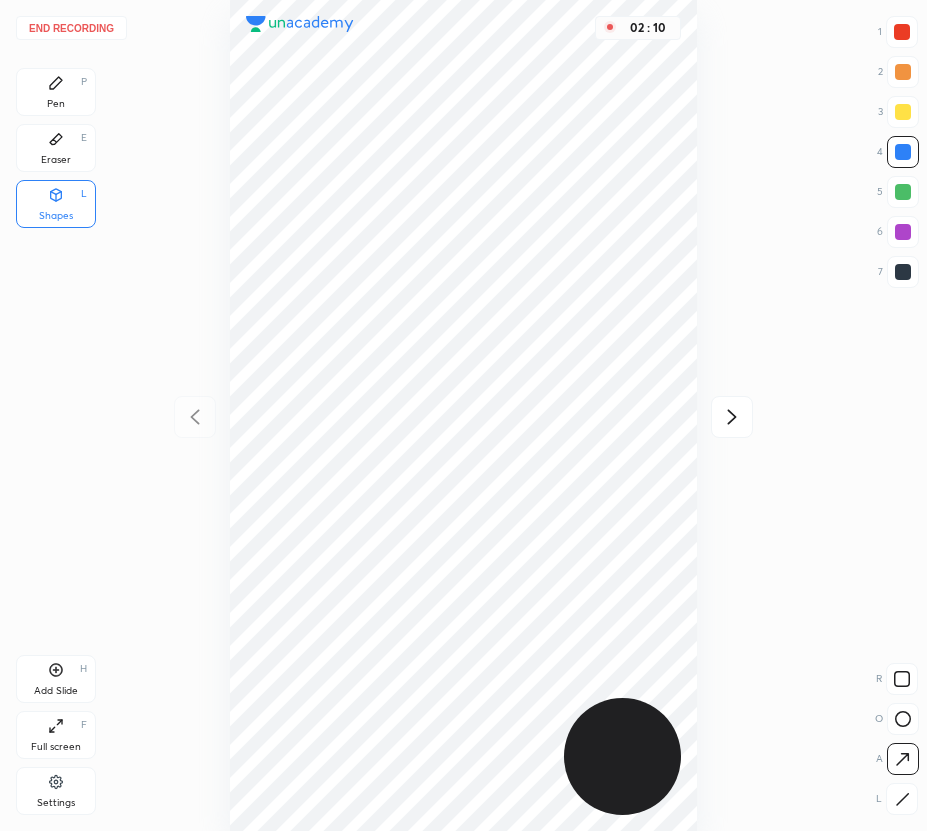click 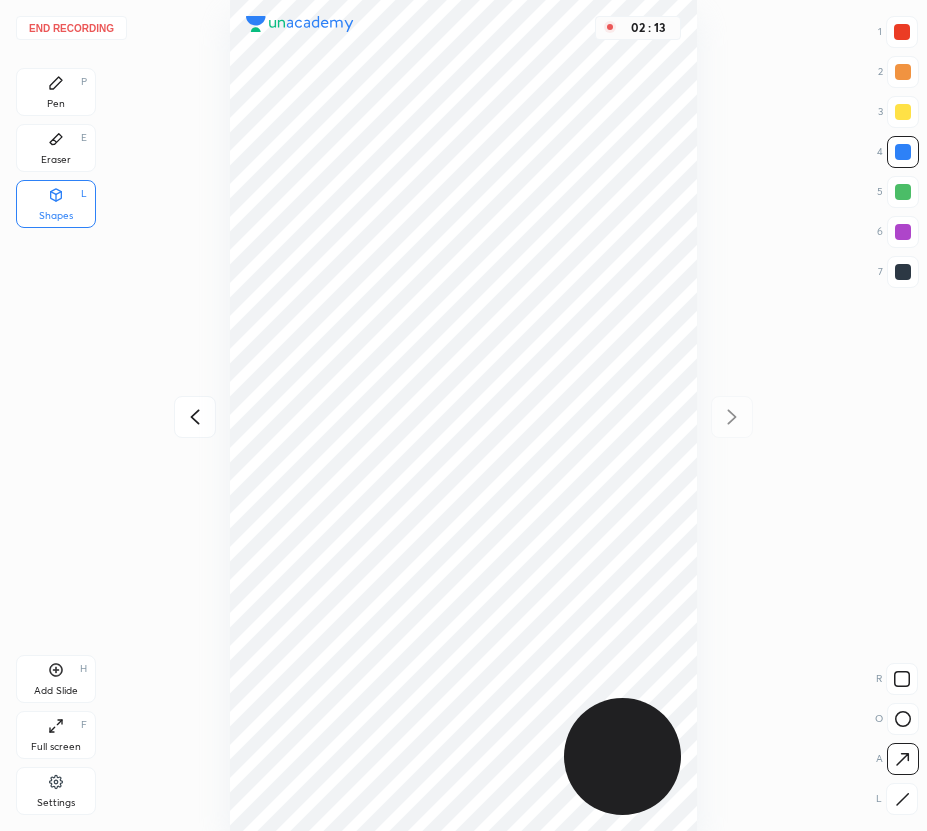 click 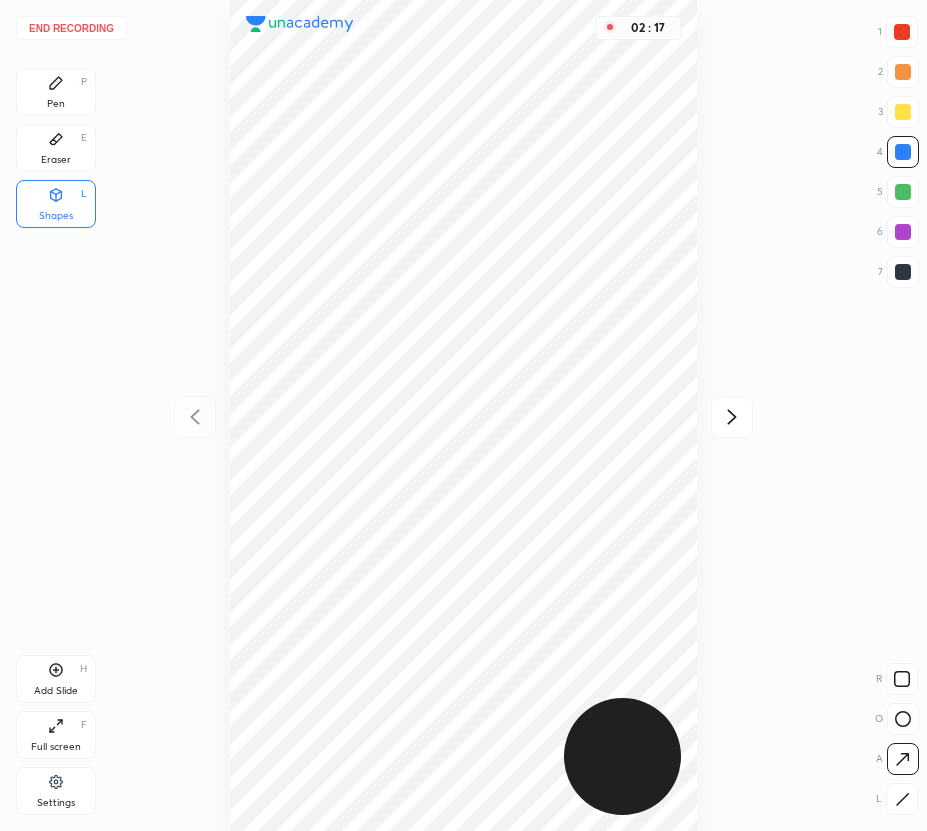 click at bounding box center (732, 417) 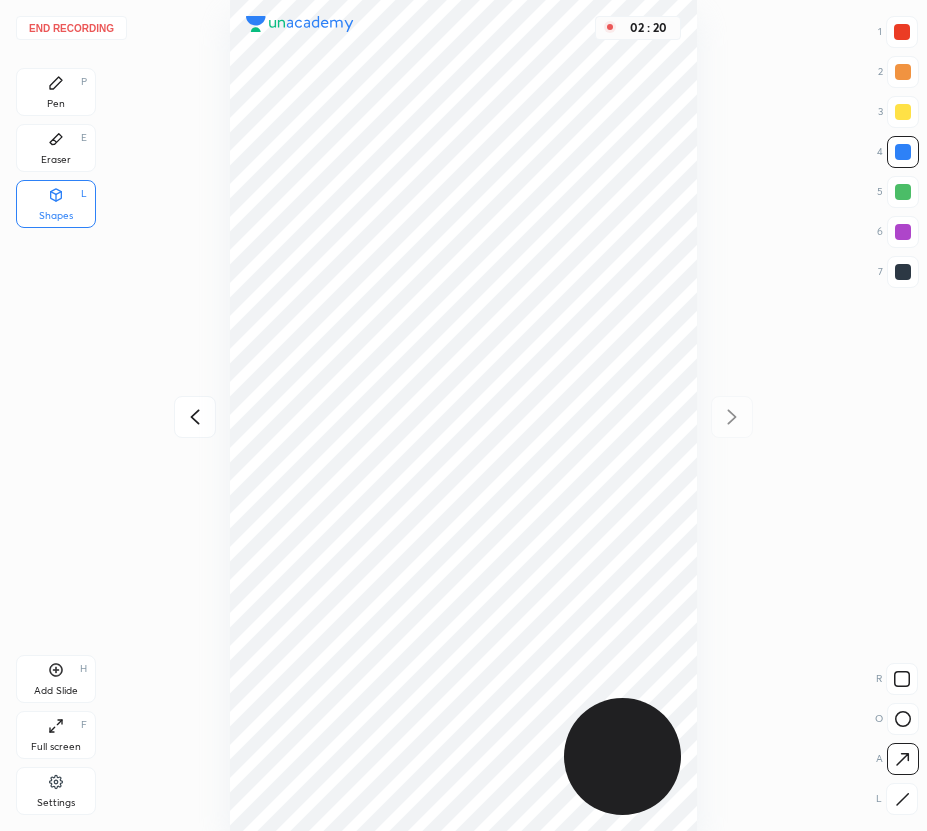 drag, startPoint x: 730, startPoint y: 412, endPoint x: 699, endPoint y: 397, distance: 34.43835 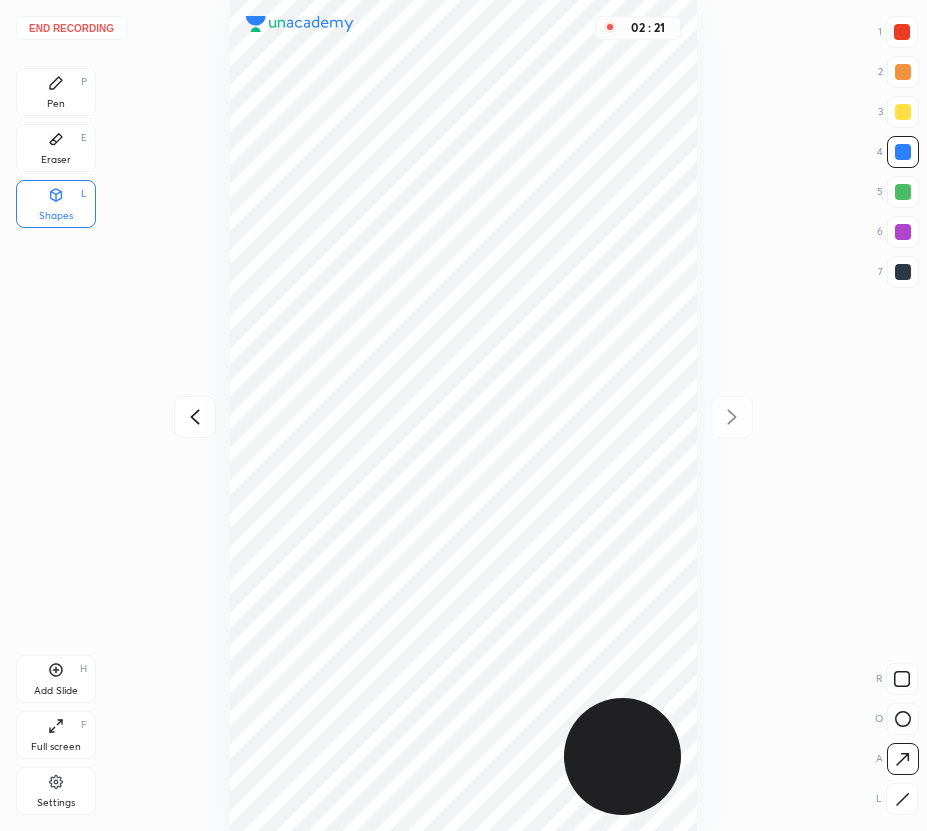 click 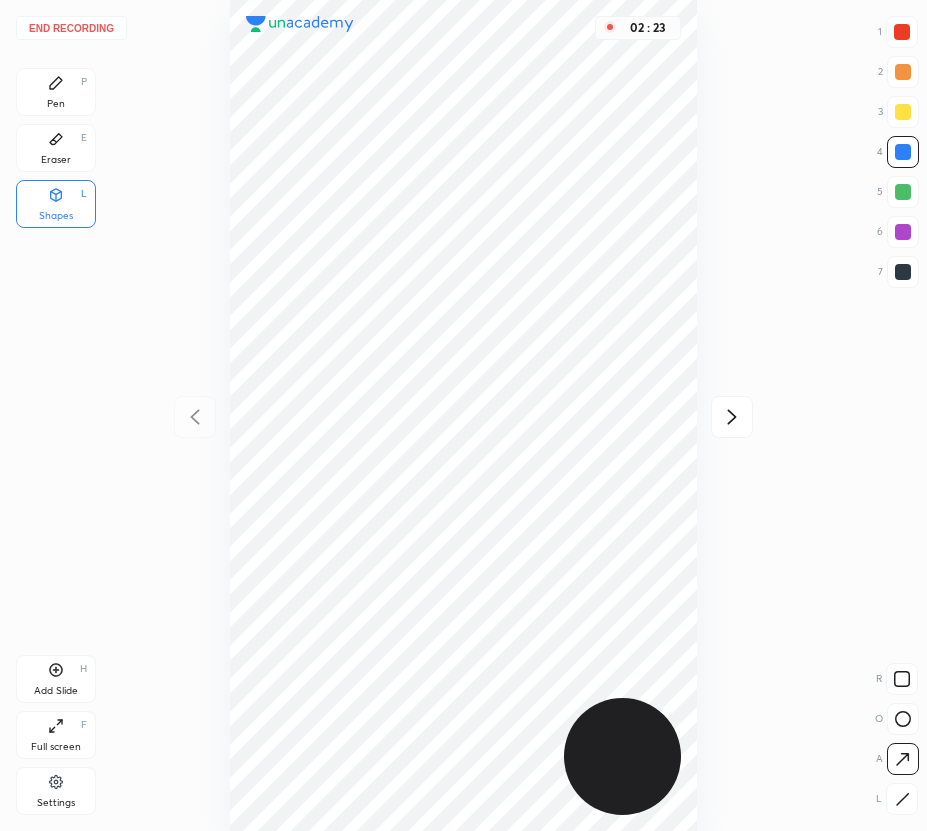click 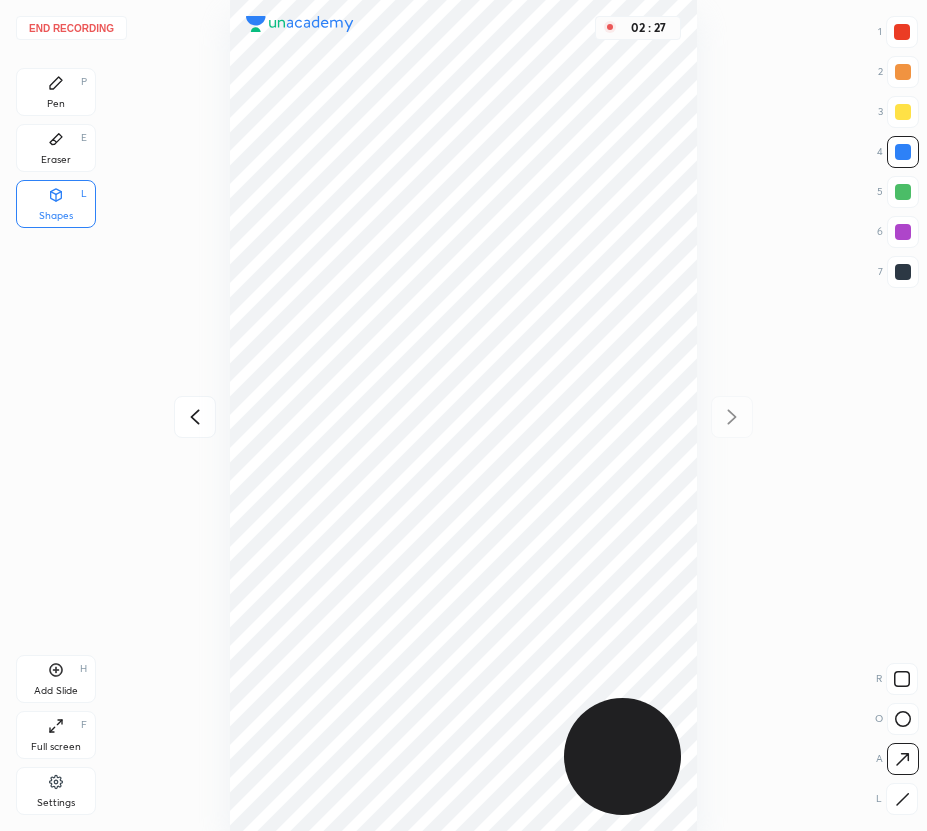 drag, startPoint x: 196, startPoint y: 421, endPoint x: 184, endPoint y: 410, distance: 16.27882 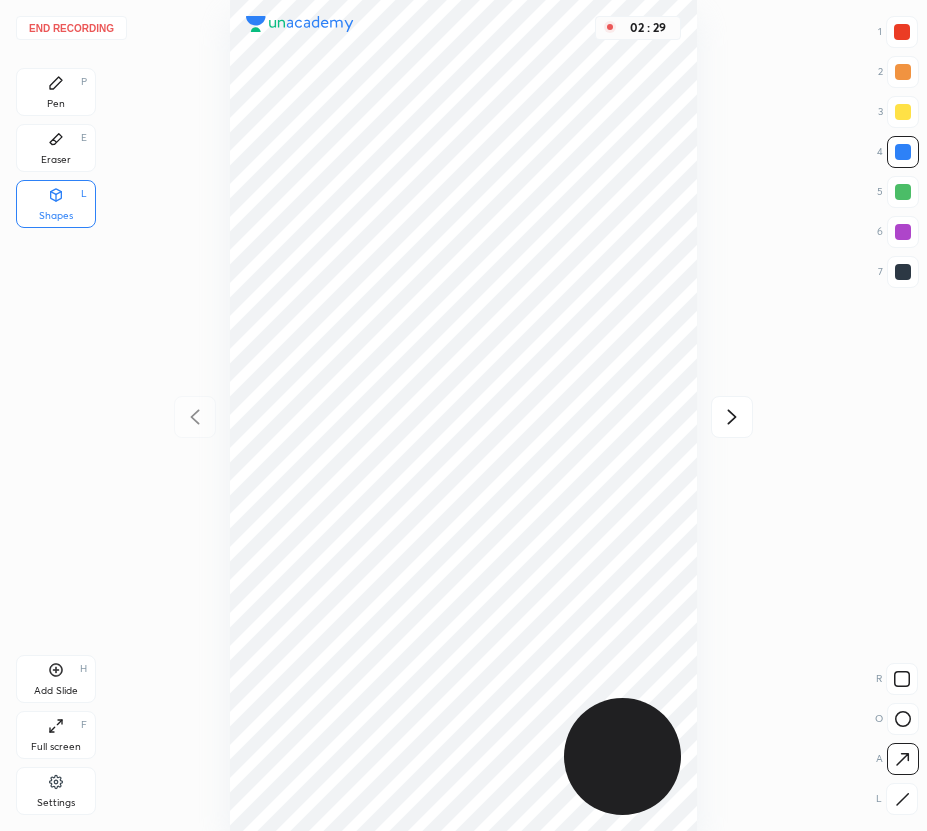 click 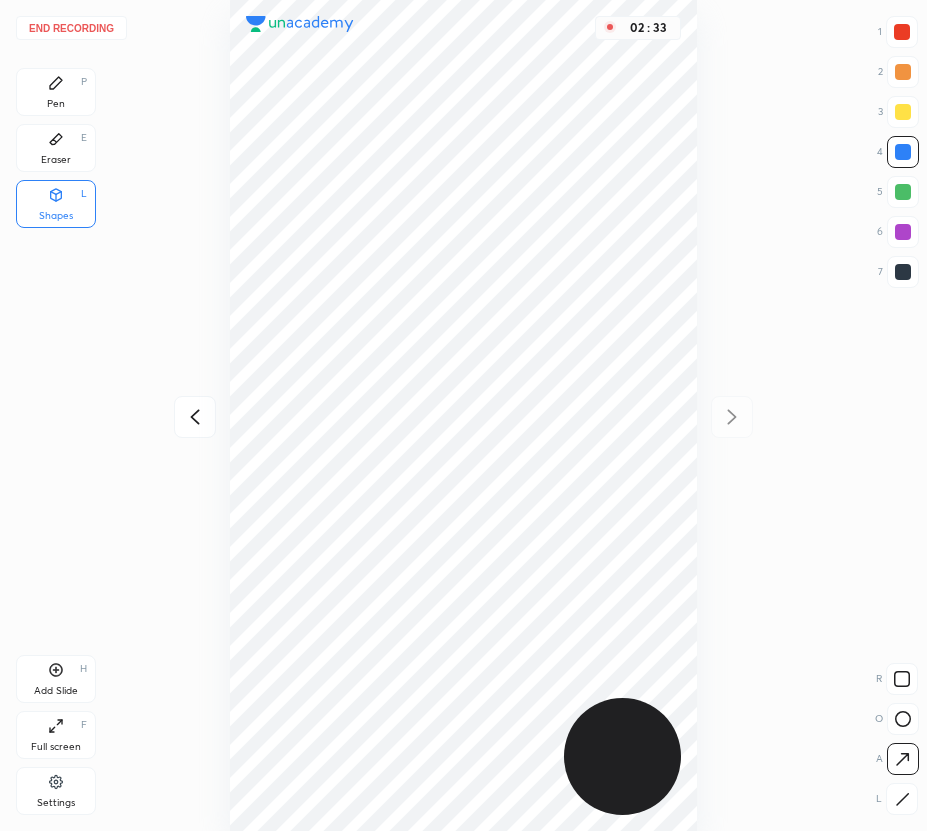 drag, startPoint x: 902, startPoint y: 274, endPoint x: 882, endPoint y: 291, distance: 26.24881 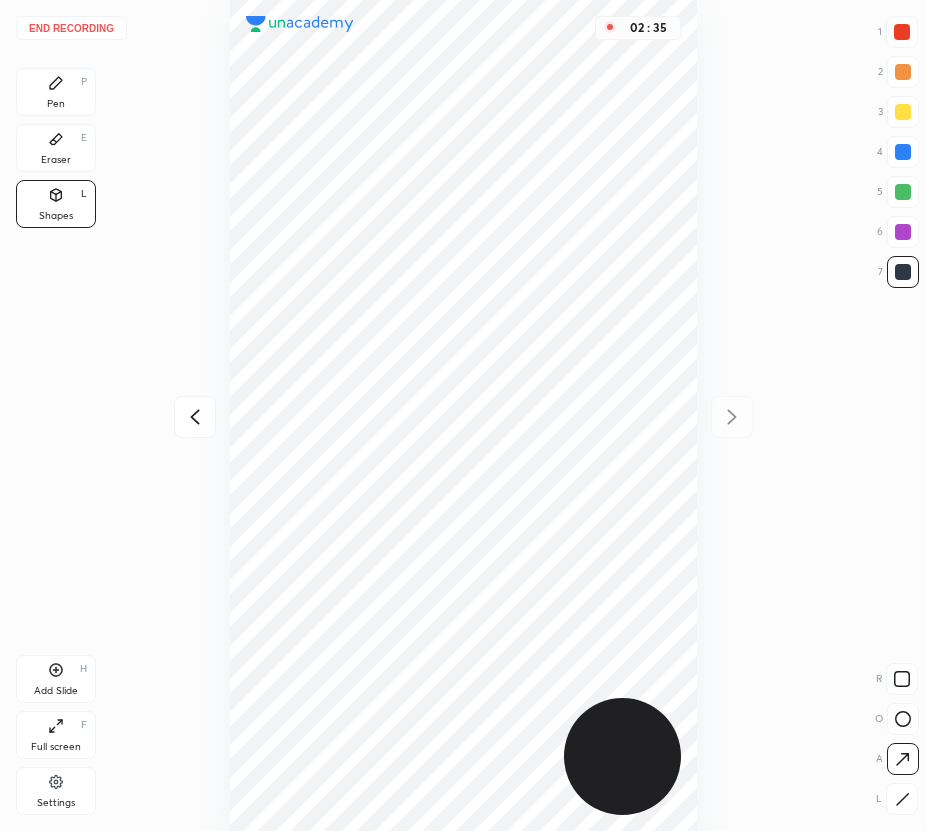 click on "Pen P" at bounding box center (56, 92) 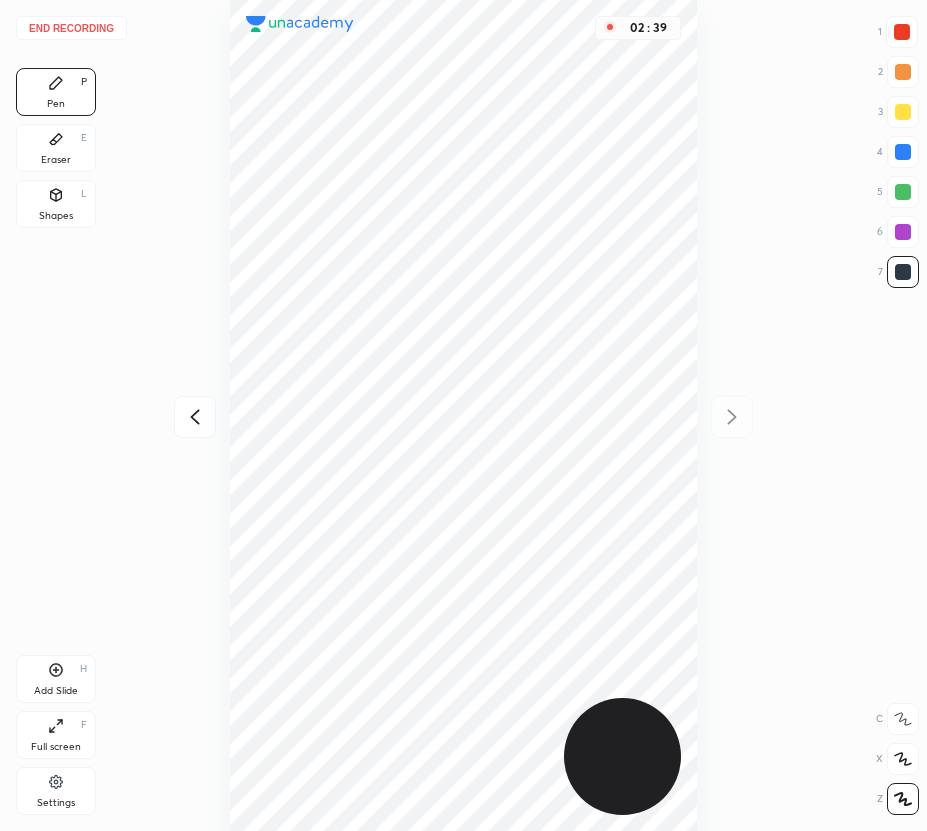 drag, startPoint x: 905, startPoint y: 159, endPoint x: 905, endPoint y: 175, distance: 16 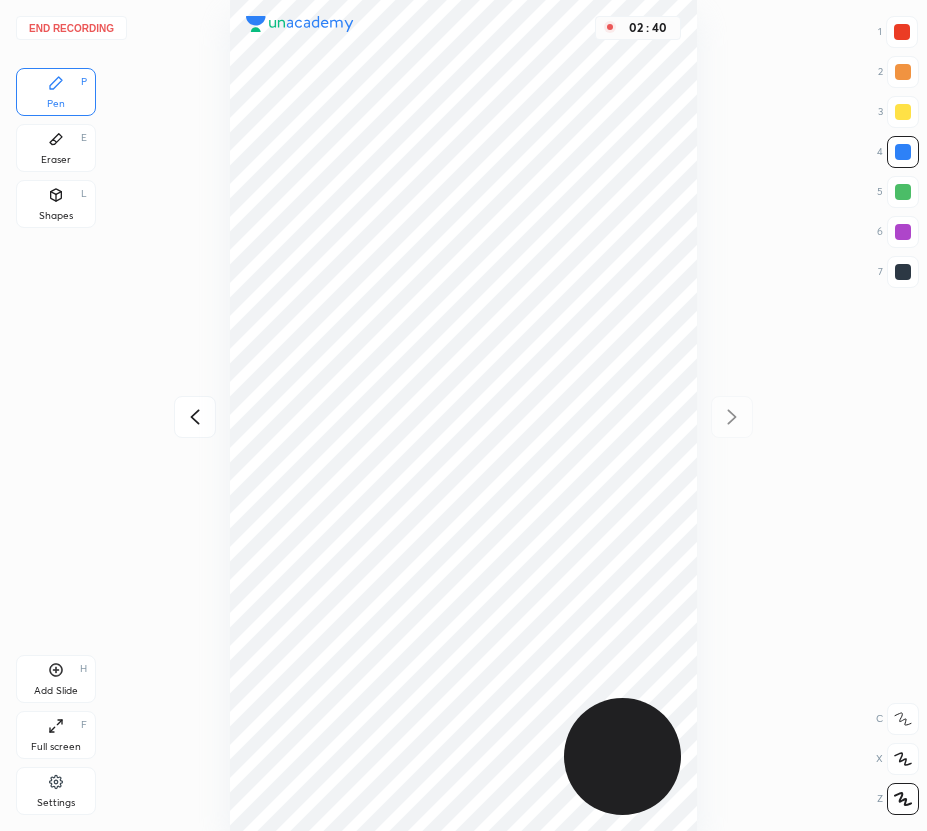 click on "Shapes L" at bounding box center [56, 204] 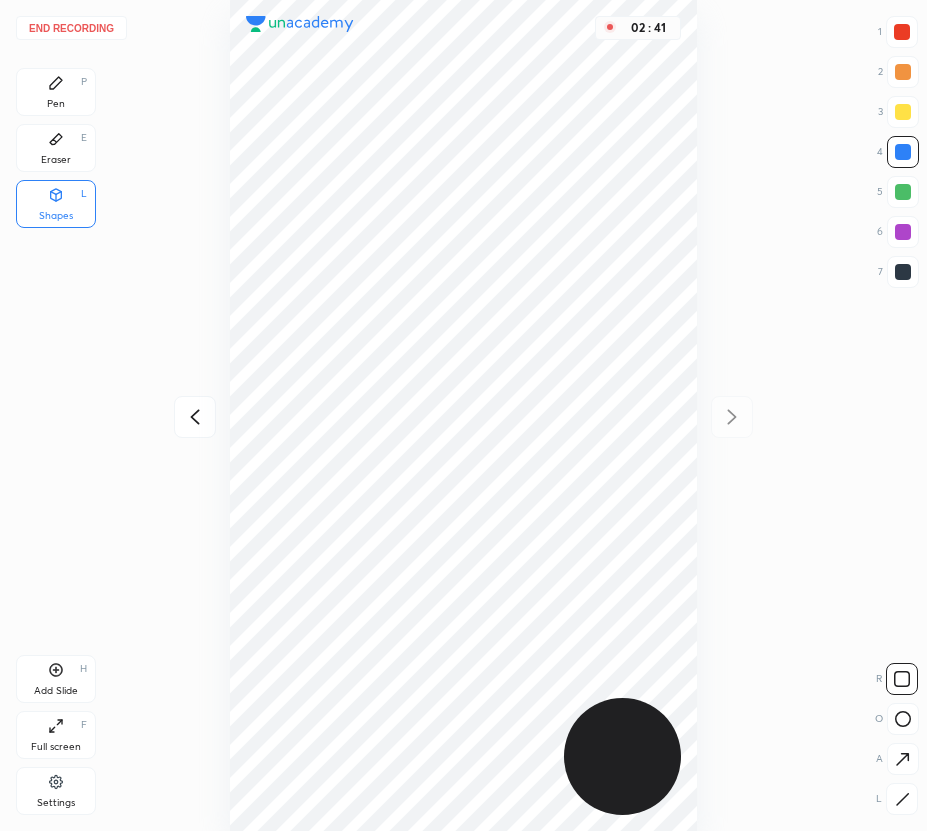 click 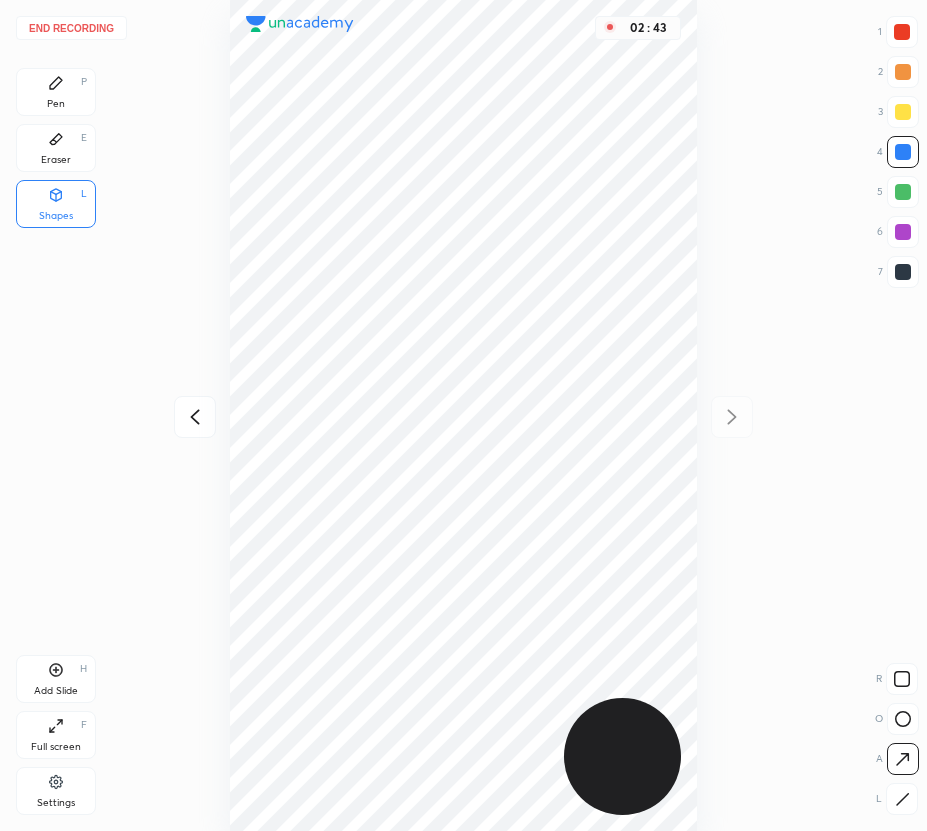 click 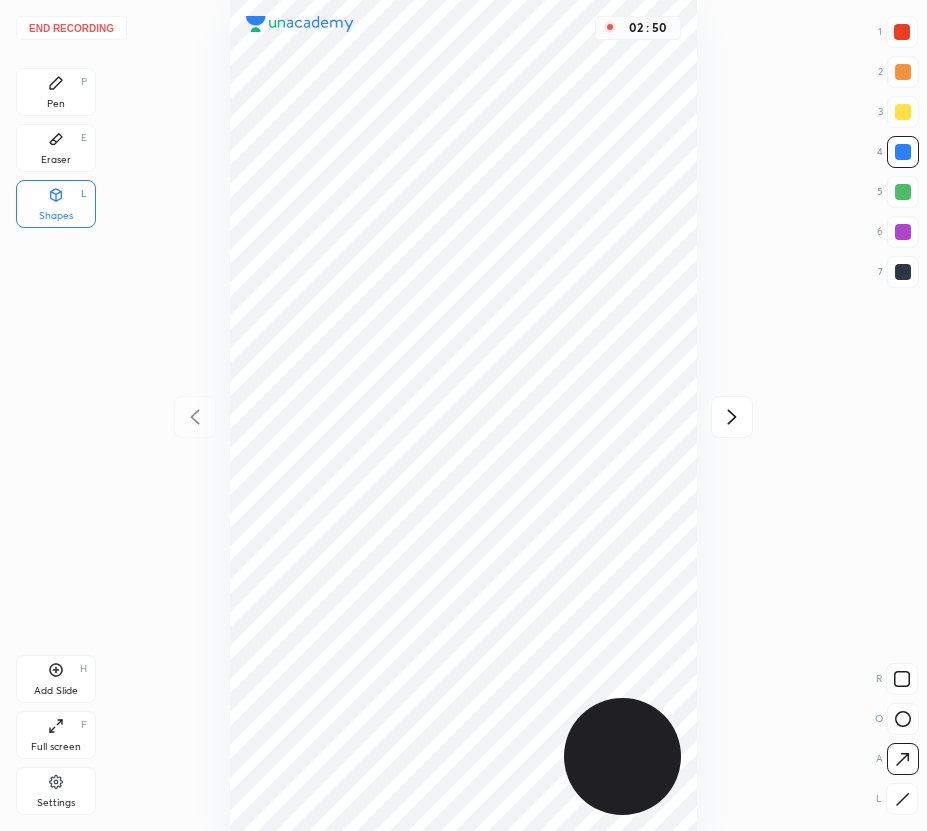 click 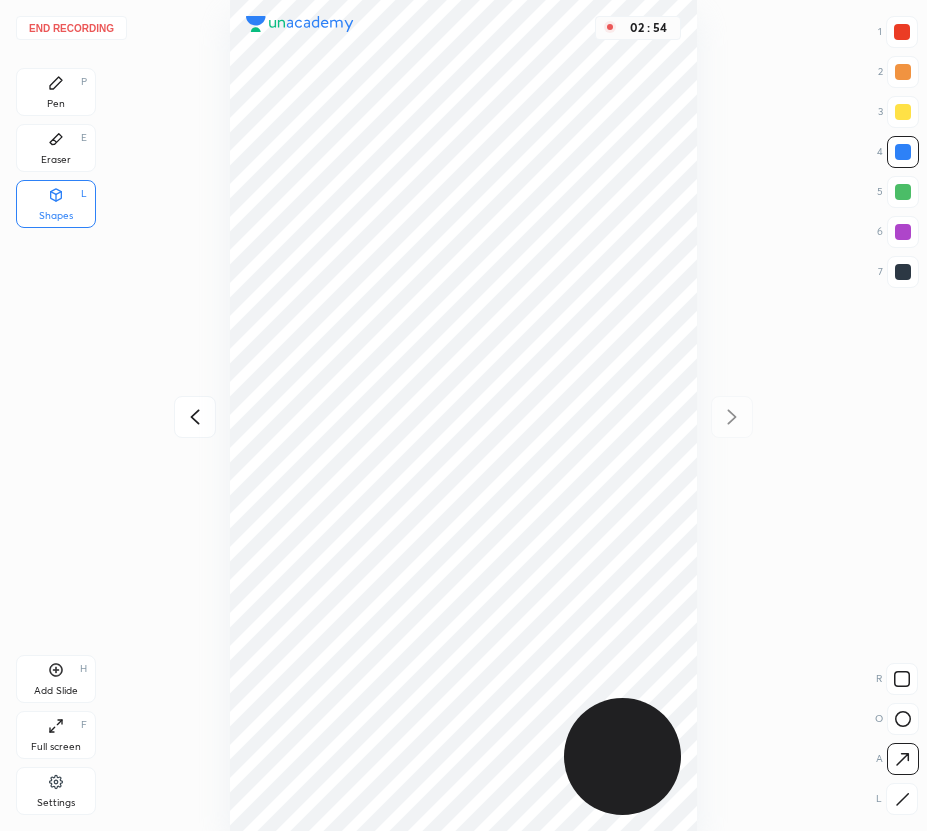 drag, startPoint x: 914, startPoint y: 33, endPoint x: 823, endPoint y: 59, distance: 94.641426 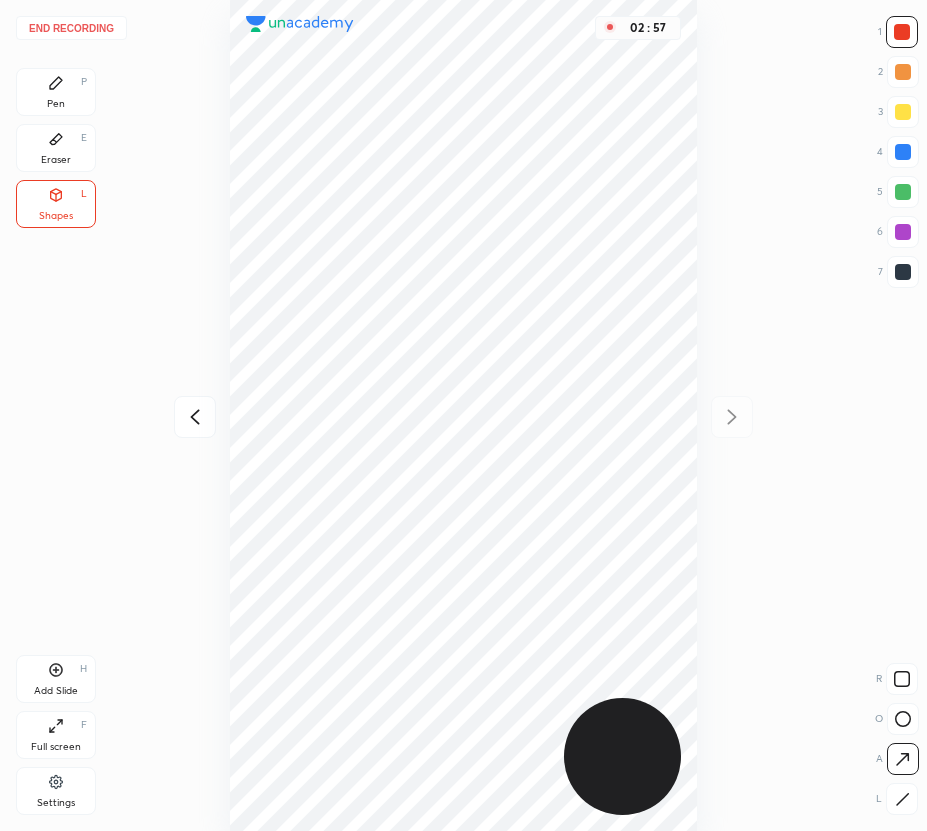 drag, startPoint x: 55, startPoint y: 676, endPoint x: 49, endPoint y: 692, distance: 17.088007 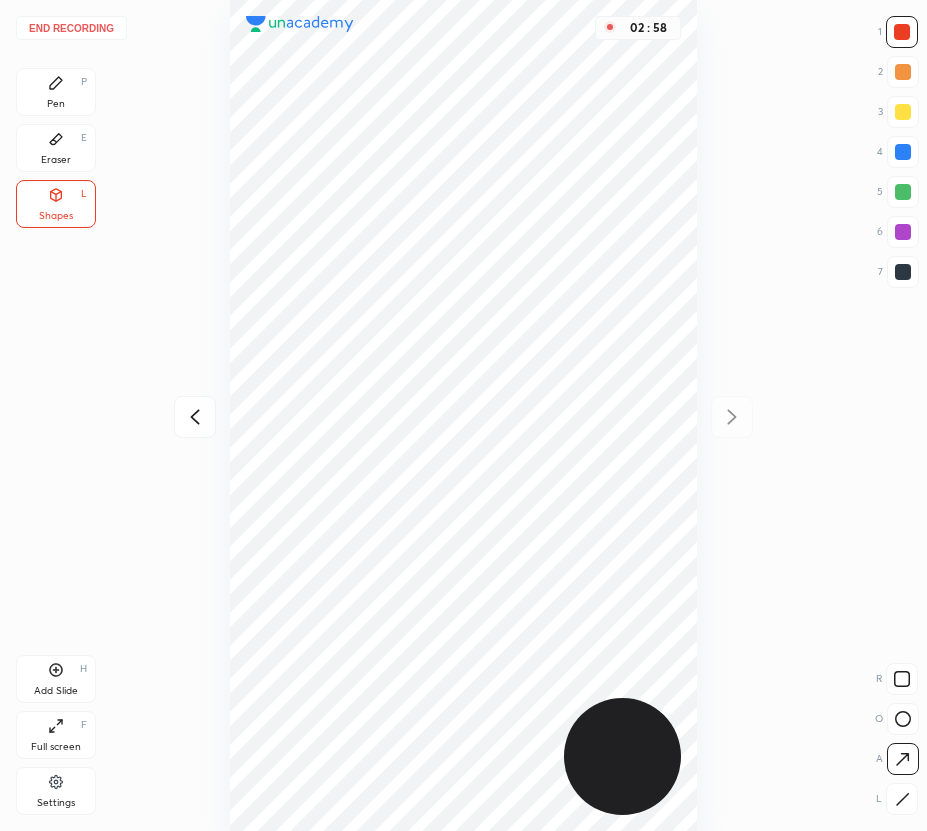drag, startPoint x: 66, startPoint y: 104, endPoint x: 202, endPoint y: 102, distance: 136.01471 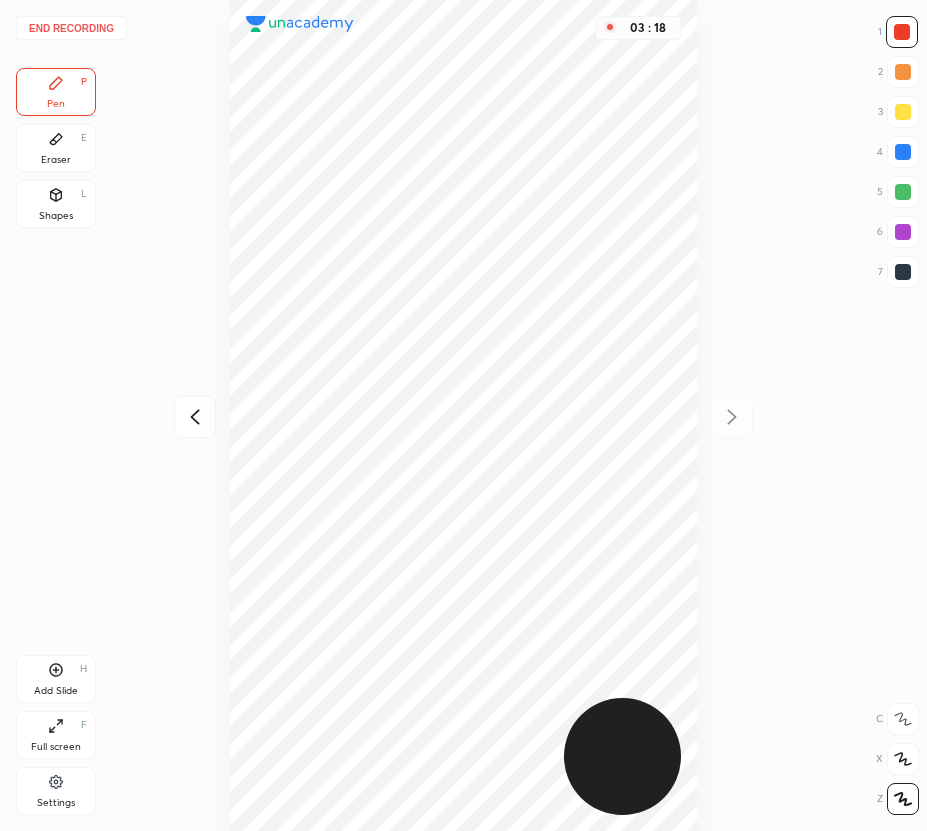 click at bounding box center [195, 417] 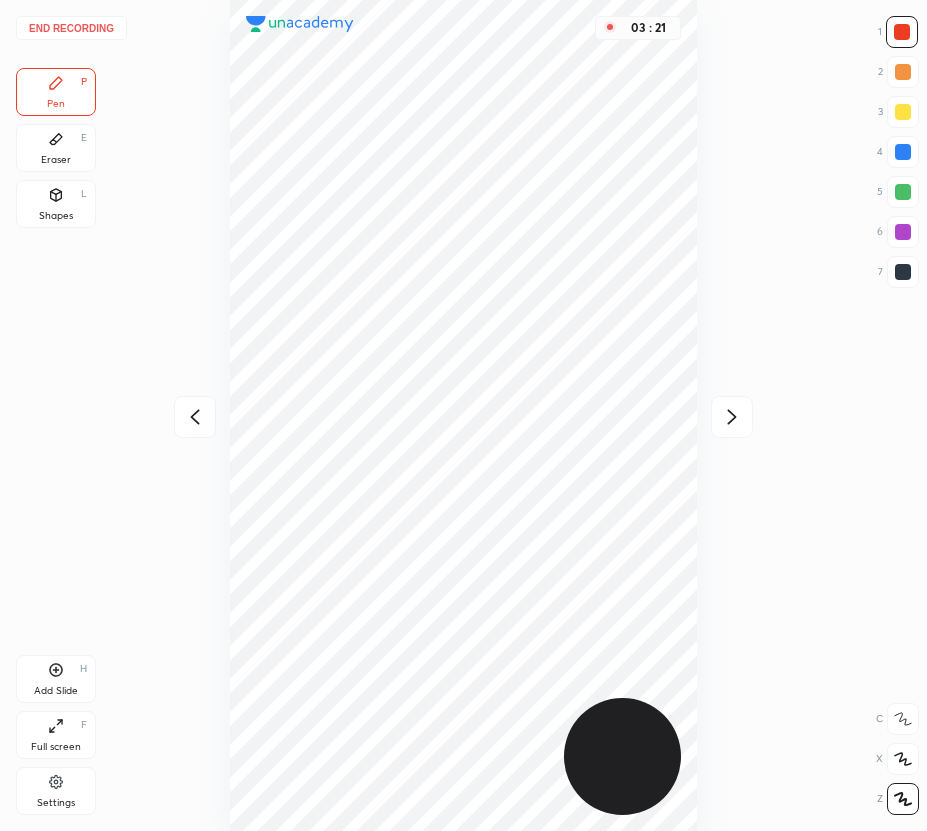 click 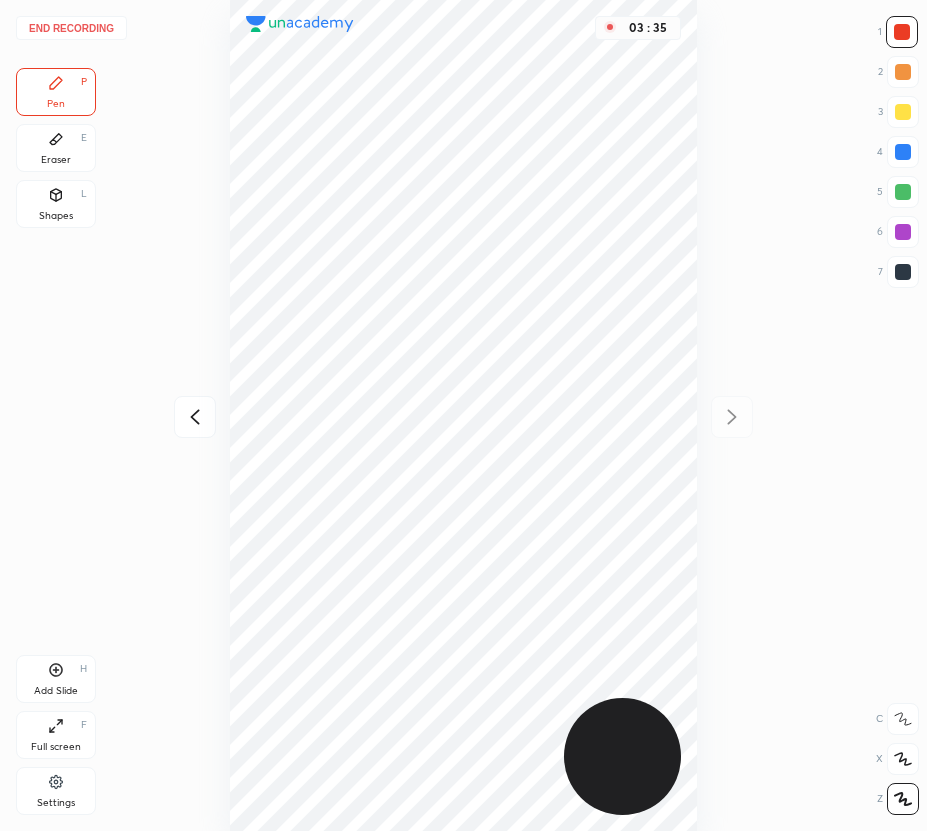click on "End recording" at bounding box center [71, 28] 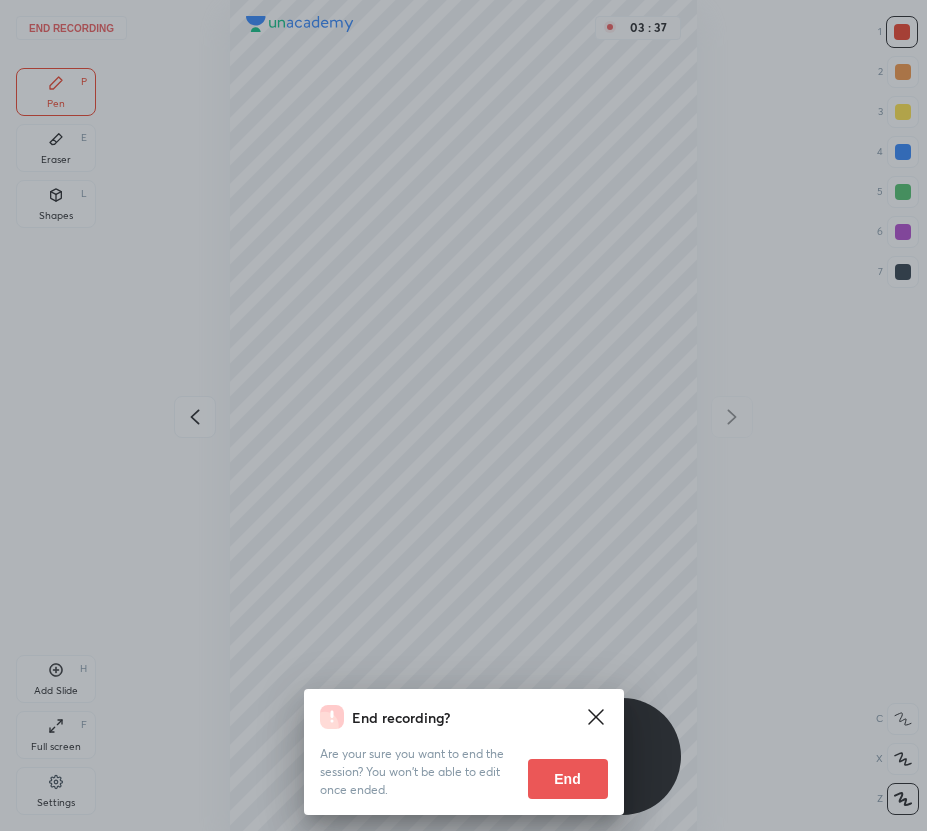 click on "End" at bounding box center (568, 779) 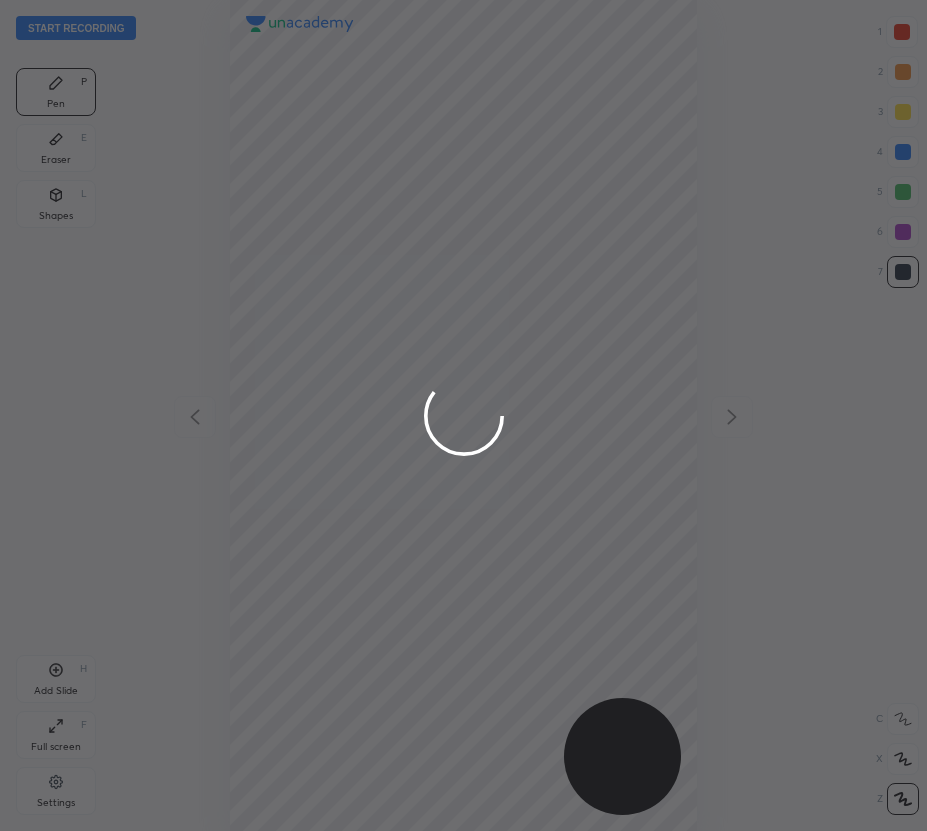 scroll, scrollTop: 99169, scrollLeft: 99393, axis: both 